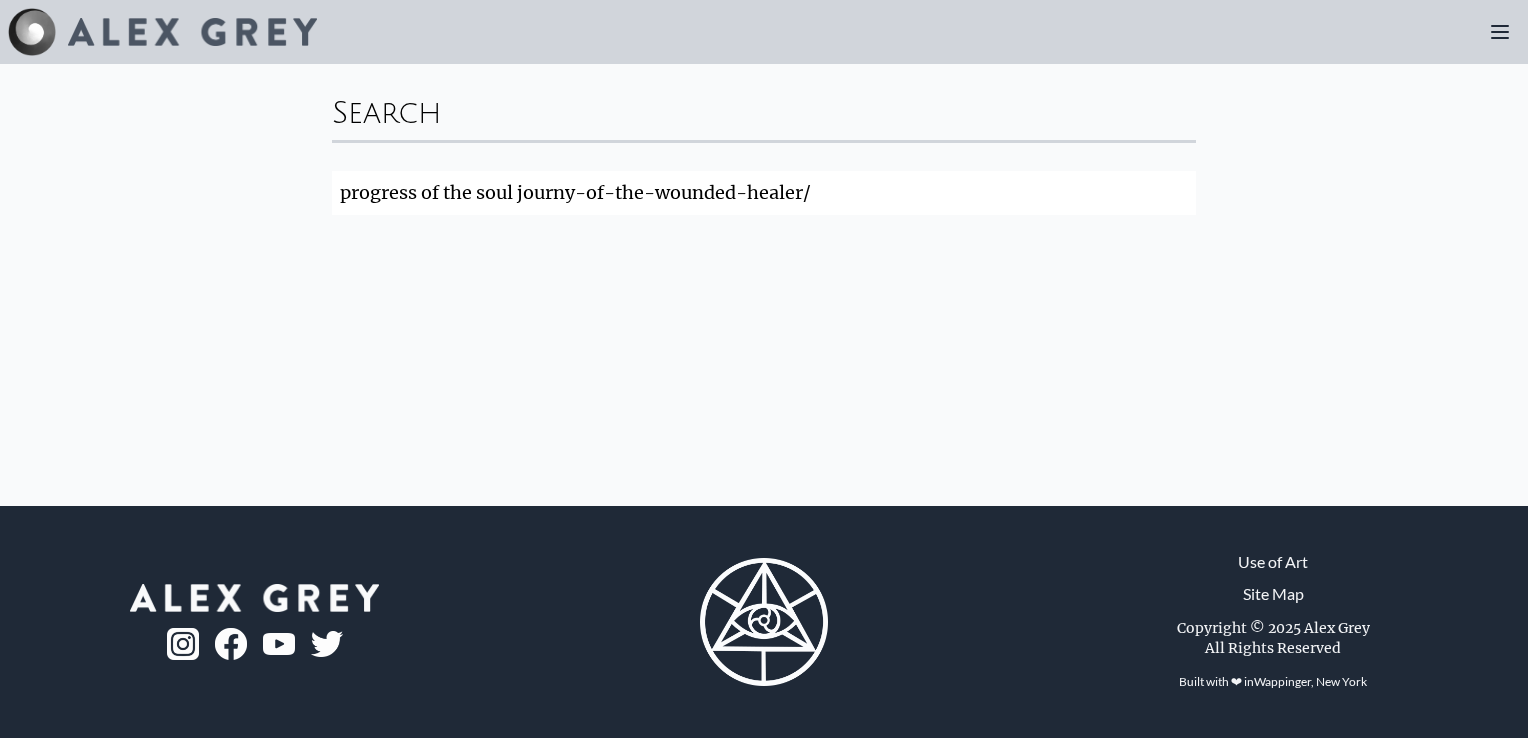 scroll, scrollTop: 0, scrollLeft: 0, axis: both 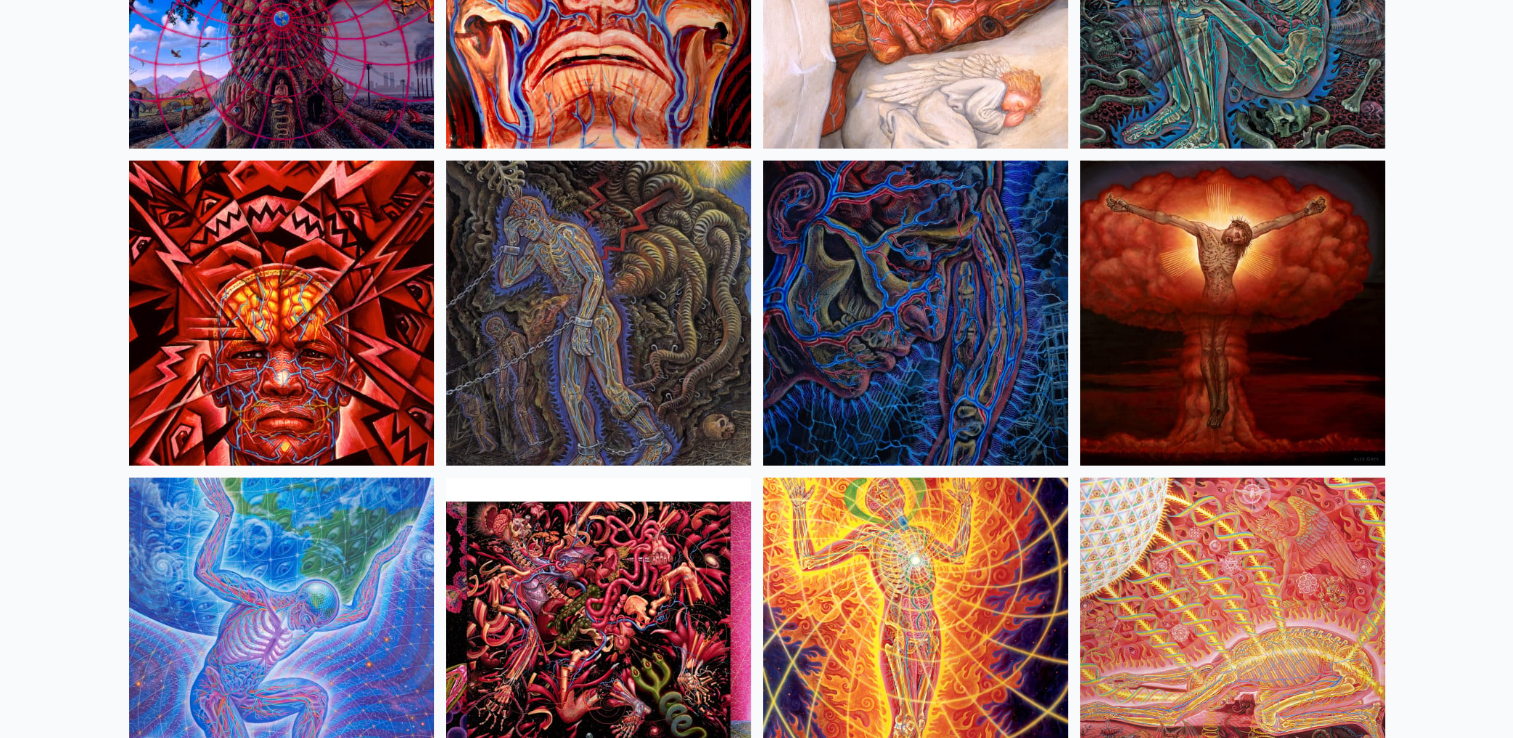 click at bounding box center [1232, 313] 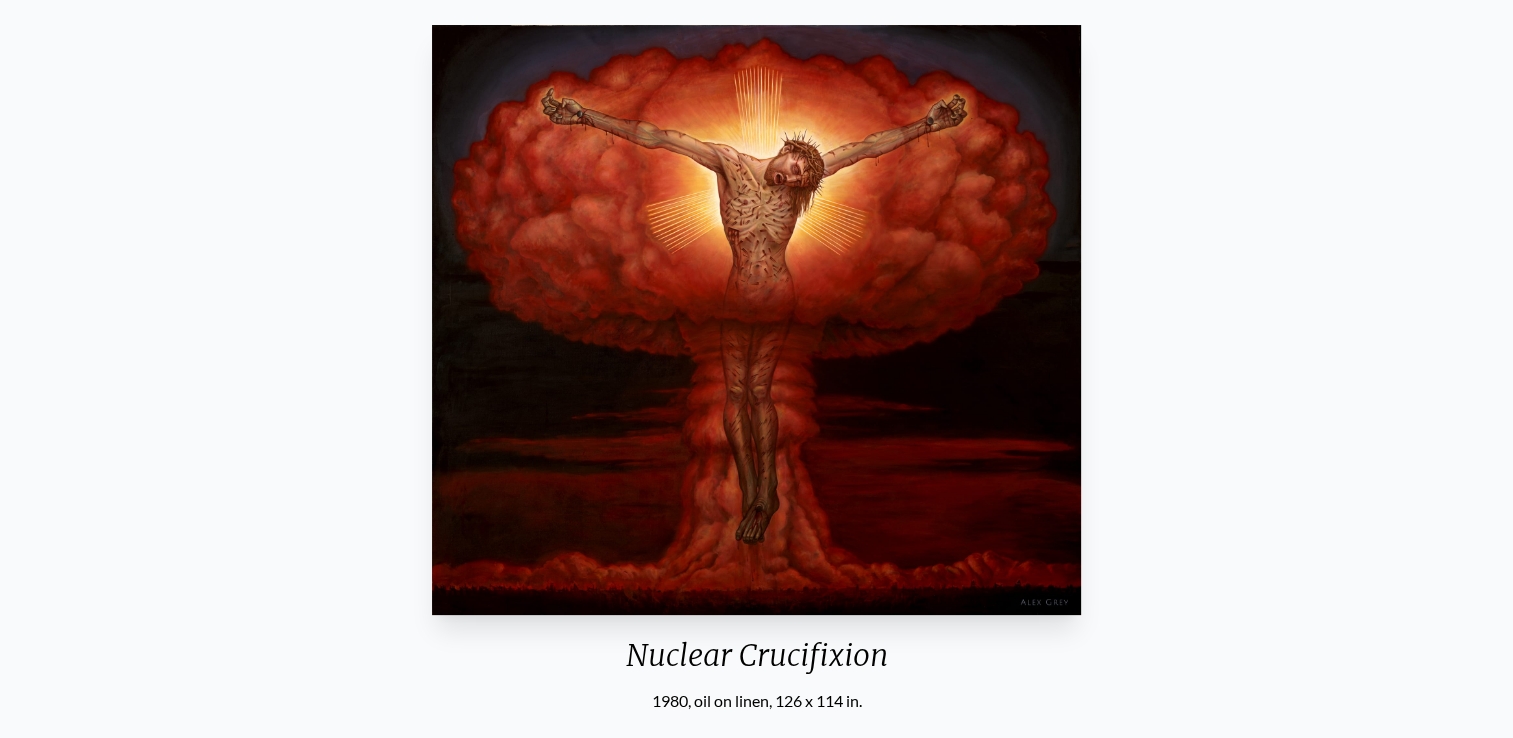 scroll, scrollTop: 244, scrollLeft: 0, axis: vertical 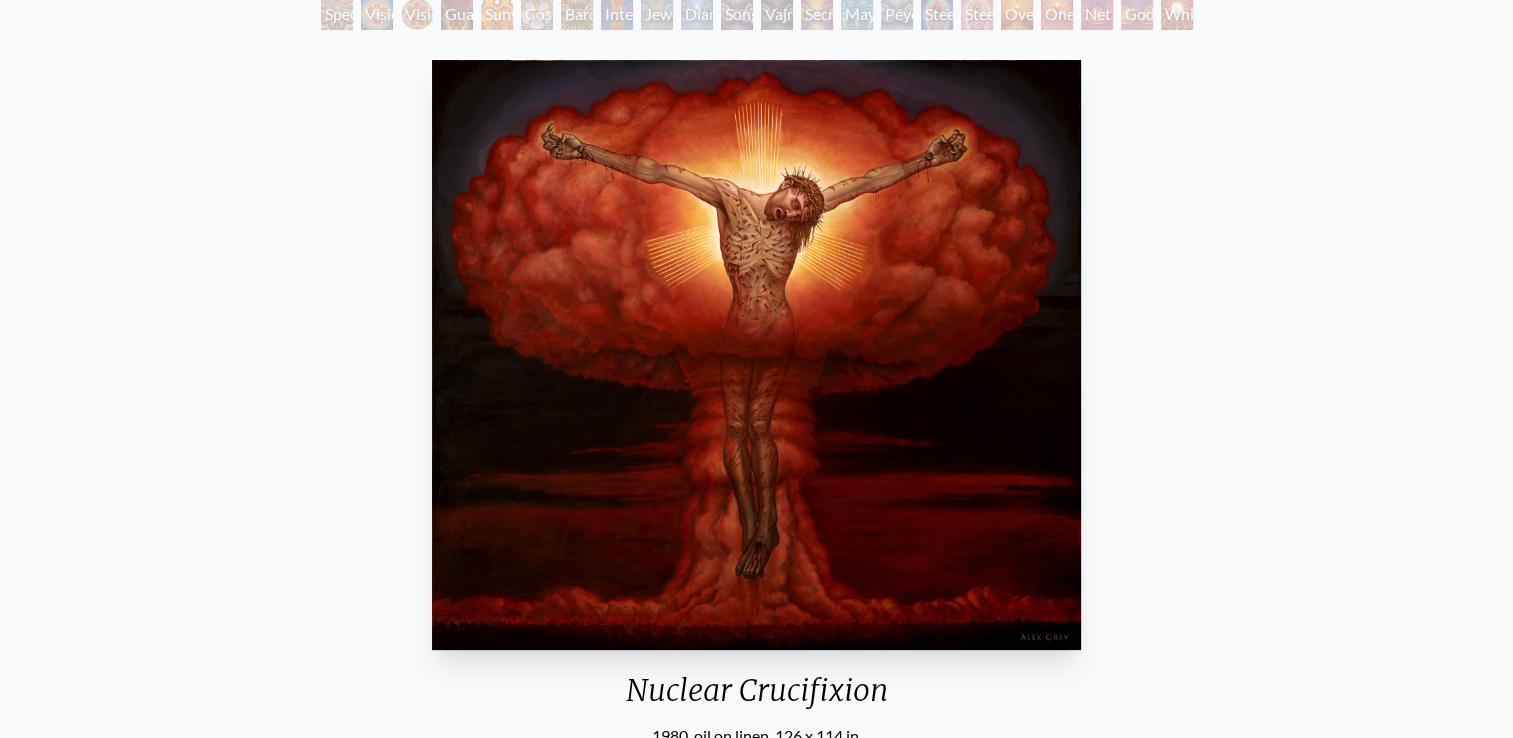 click on "Nuclear Crucifixion
[YEAR],  oil on linen, 126 x 114 in.
Visit the CoSM Shop" at bounding box center [756, 472] 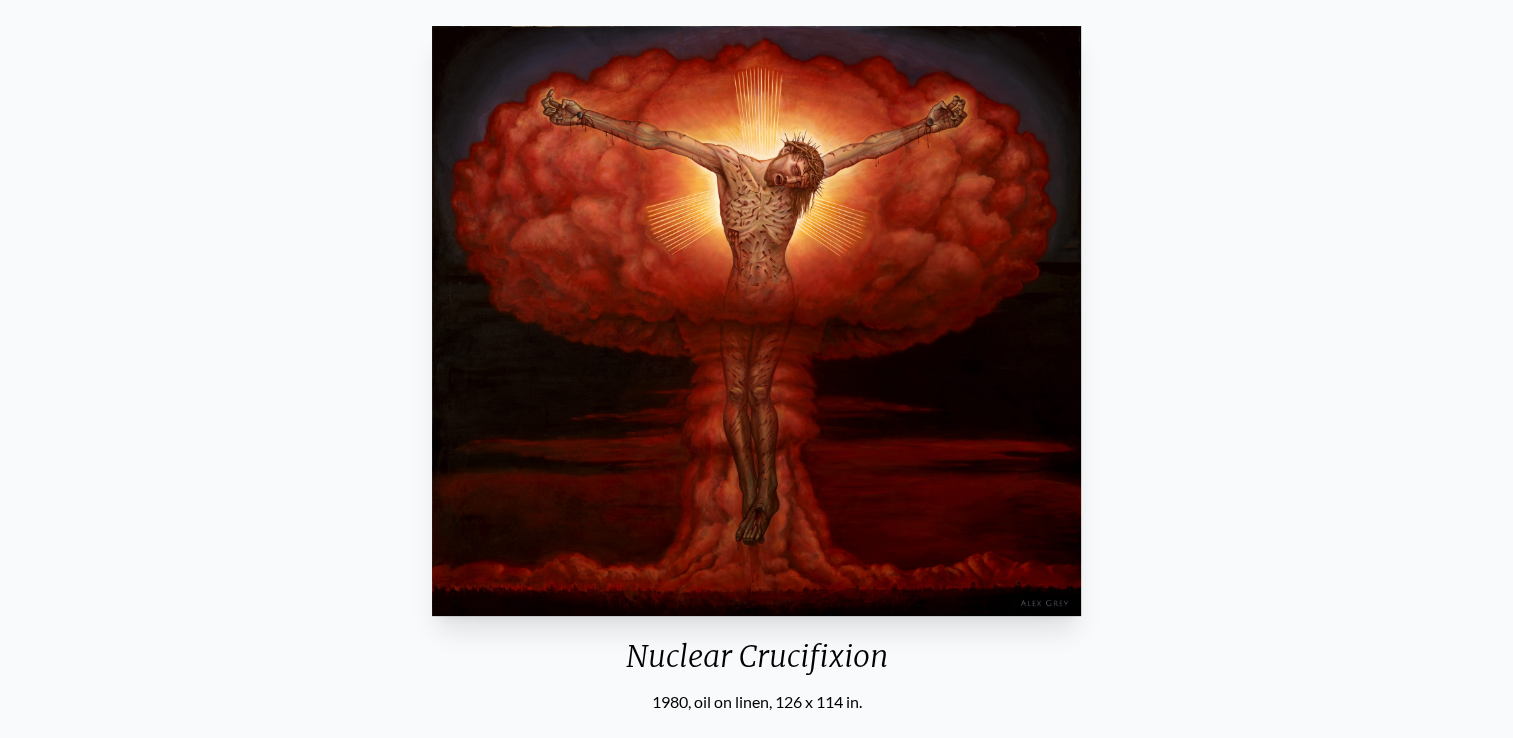 scroll, scrollTop: 244, scrollLeft: 0, axis: vertical 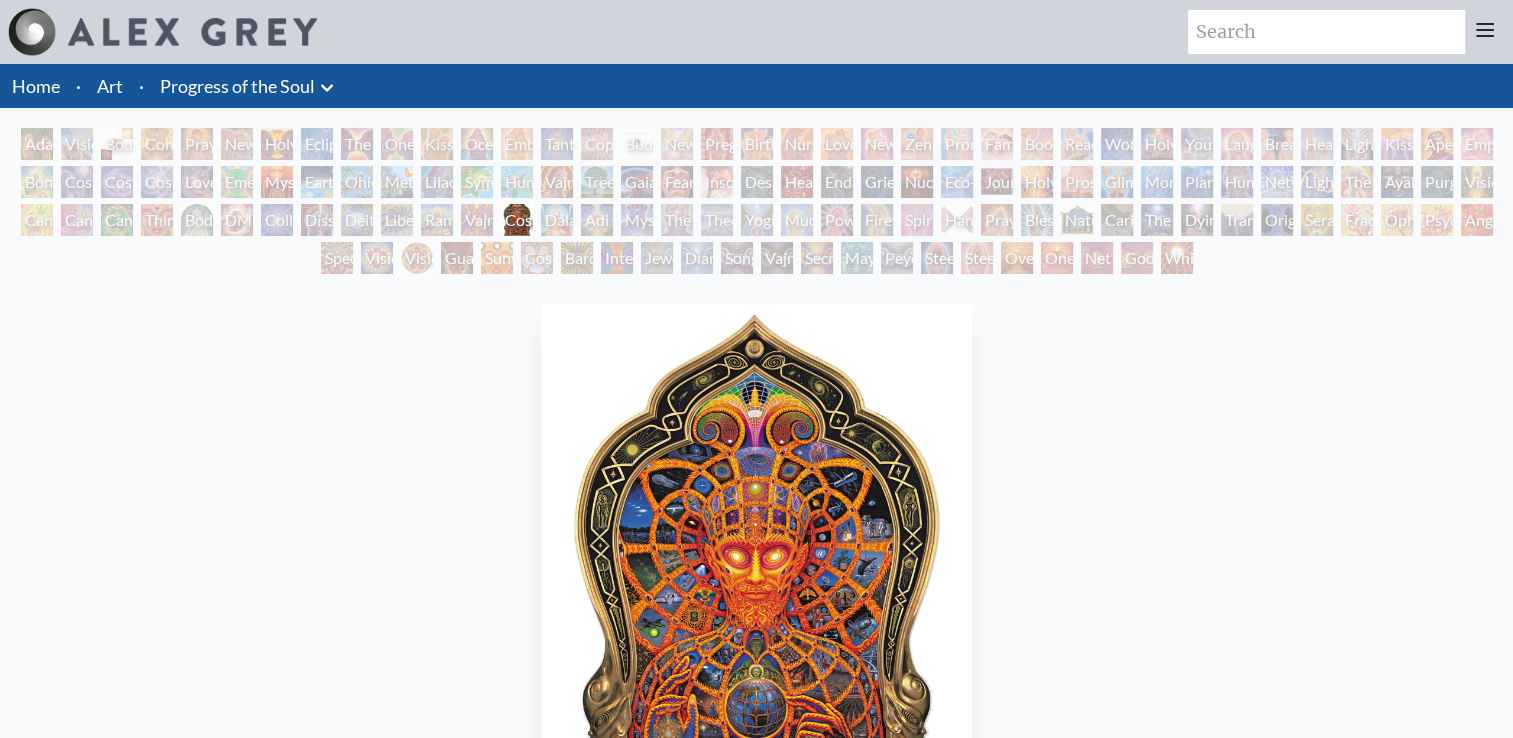 click at bounding box center (1326, 32) 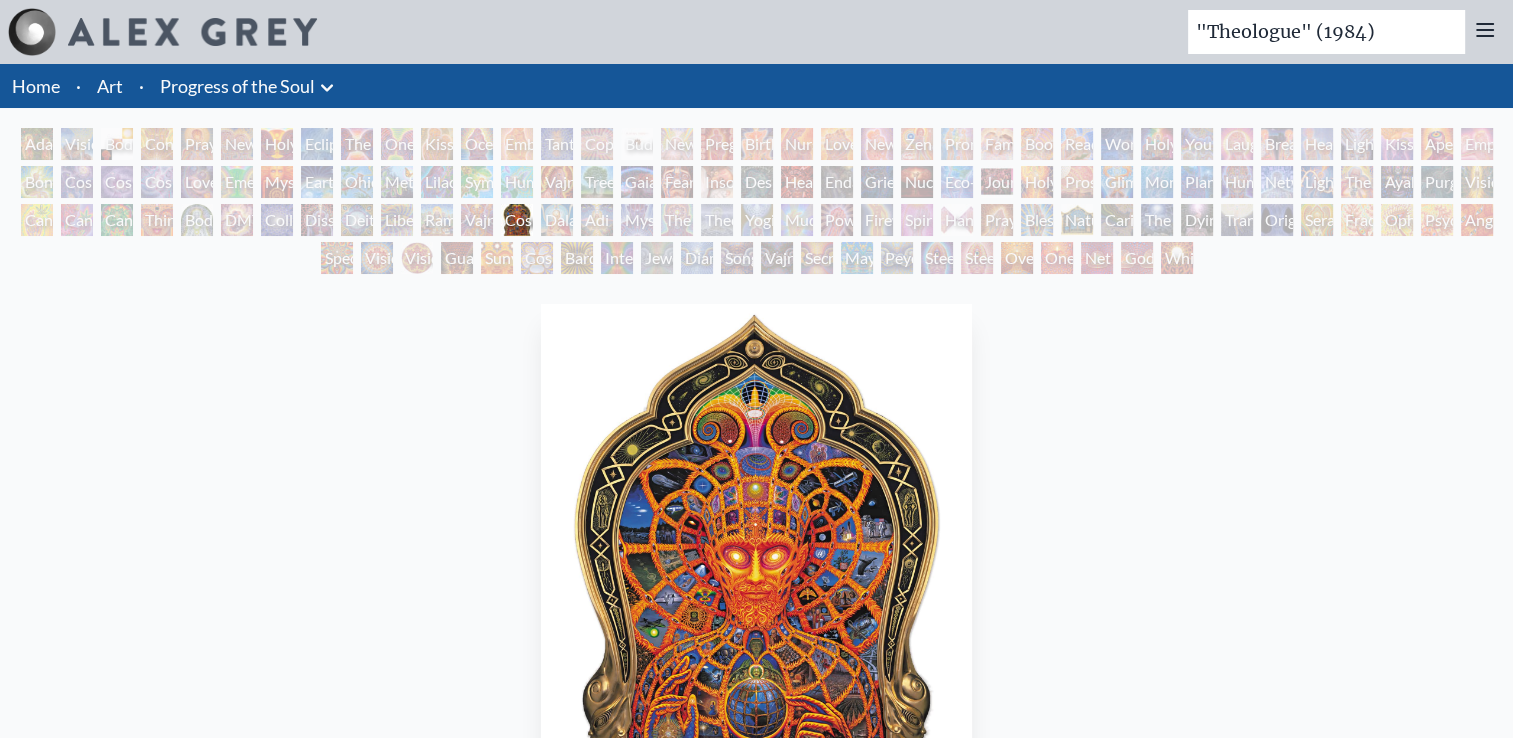 type on ""Theologue" (1984)" 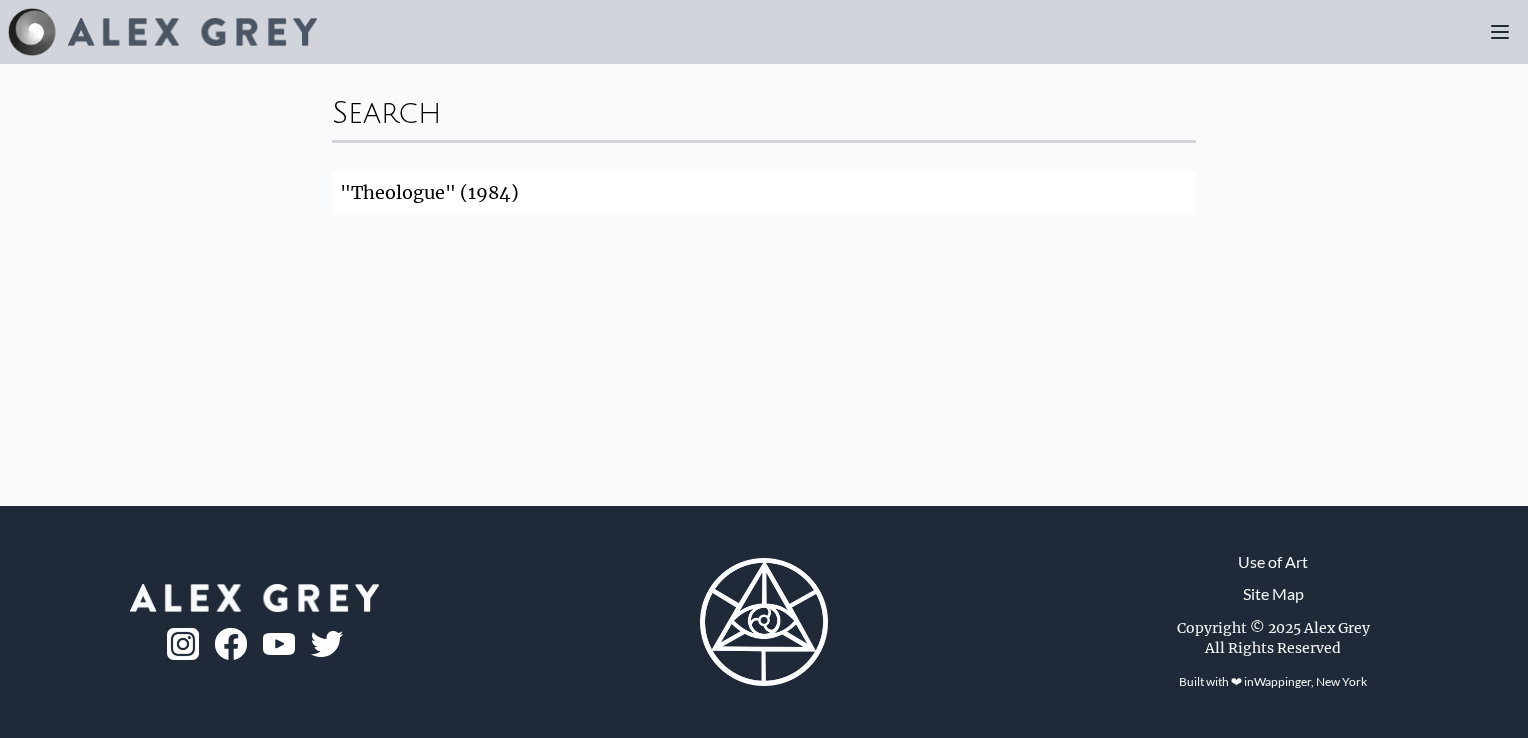 scroll, scrollTop: 0, scrollLeft: 0, axis: both 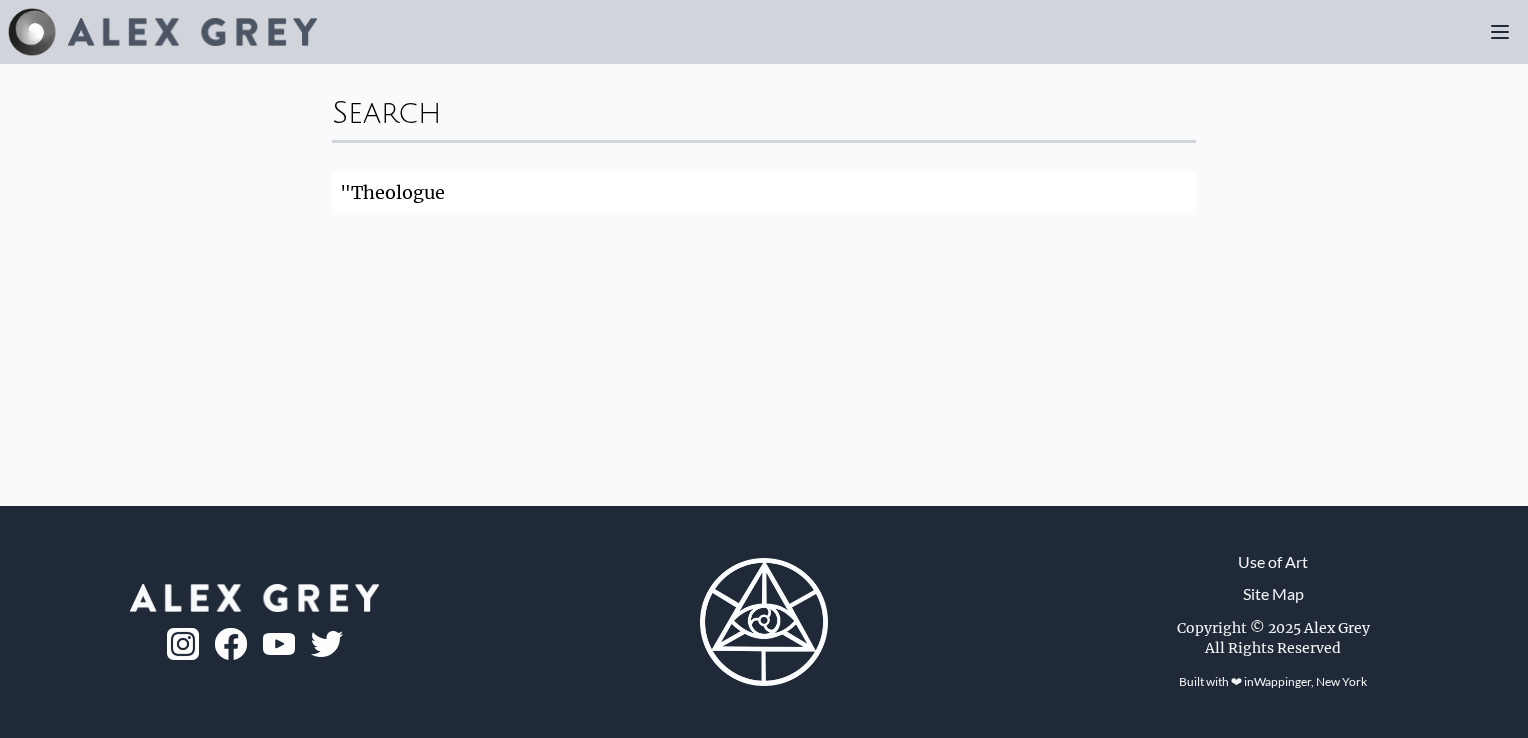 click on ""Theologue" at bounding box center [764, 193] 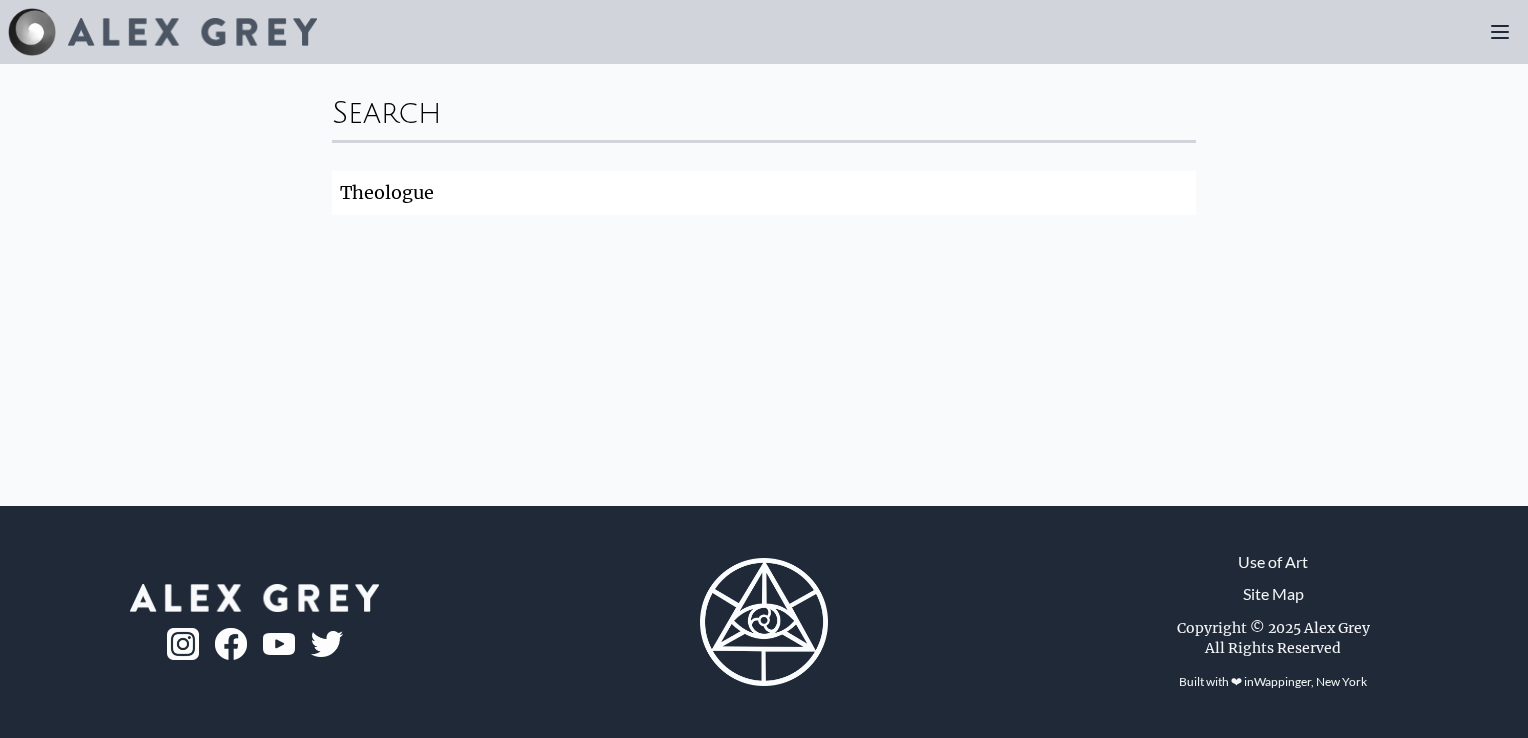 type on "Theologue" 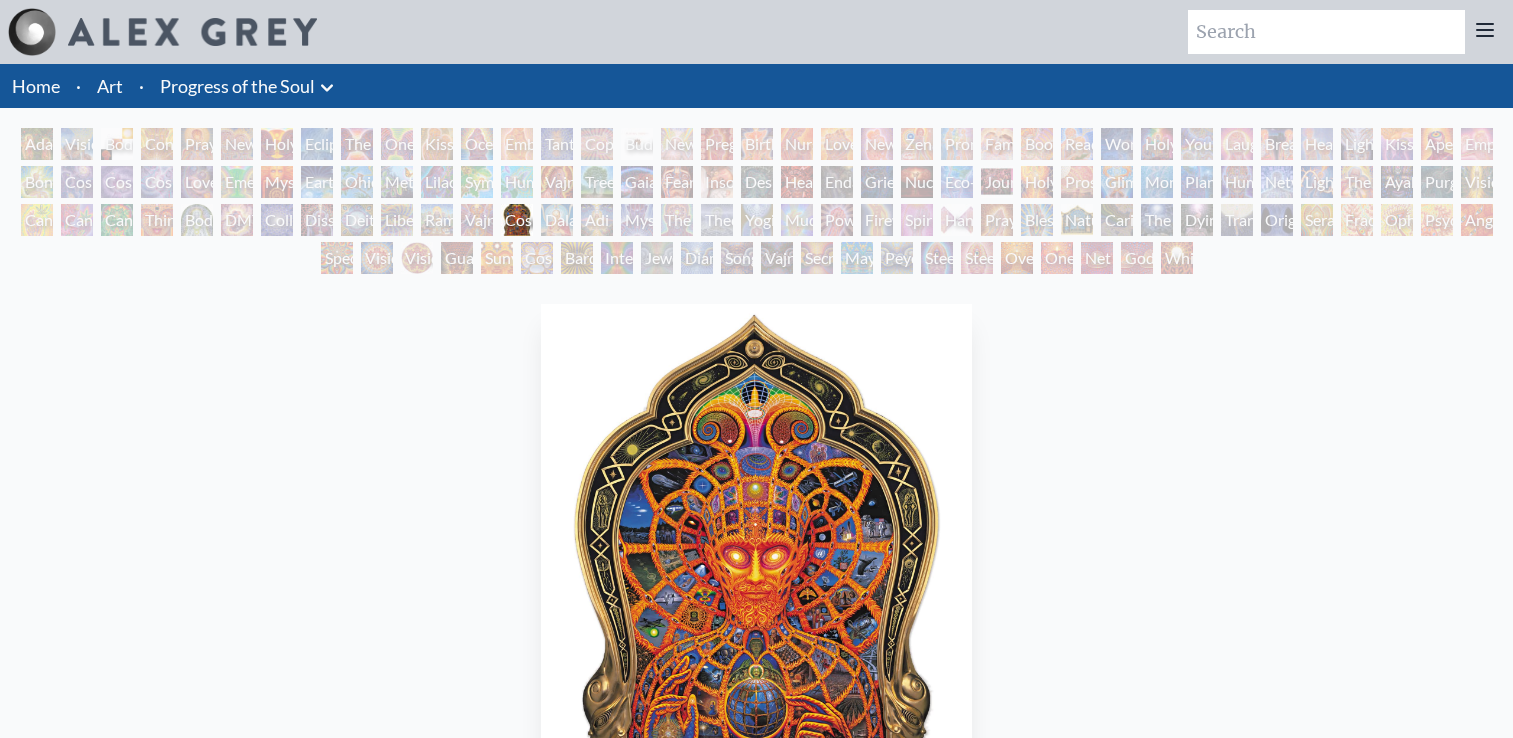 scroll, scrollTop: 0, scrollLeft: 0, axis: both 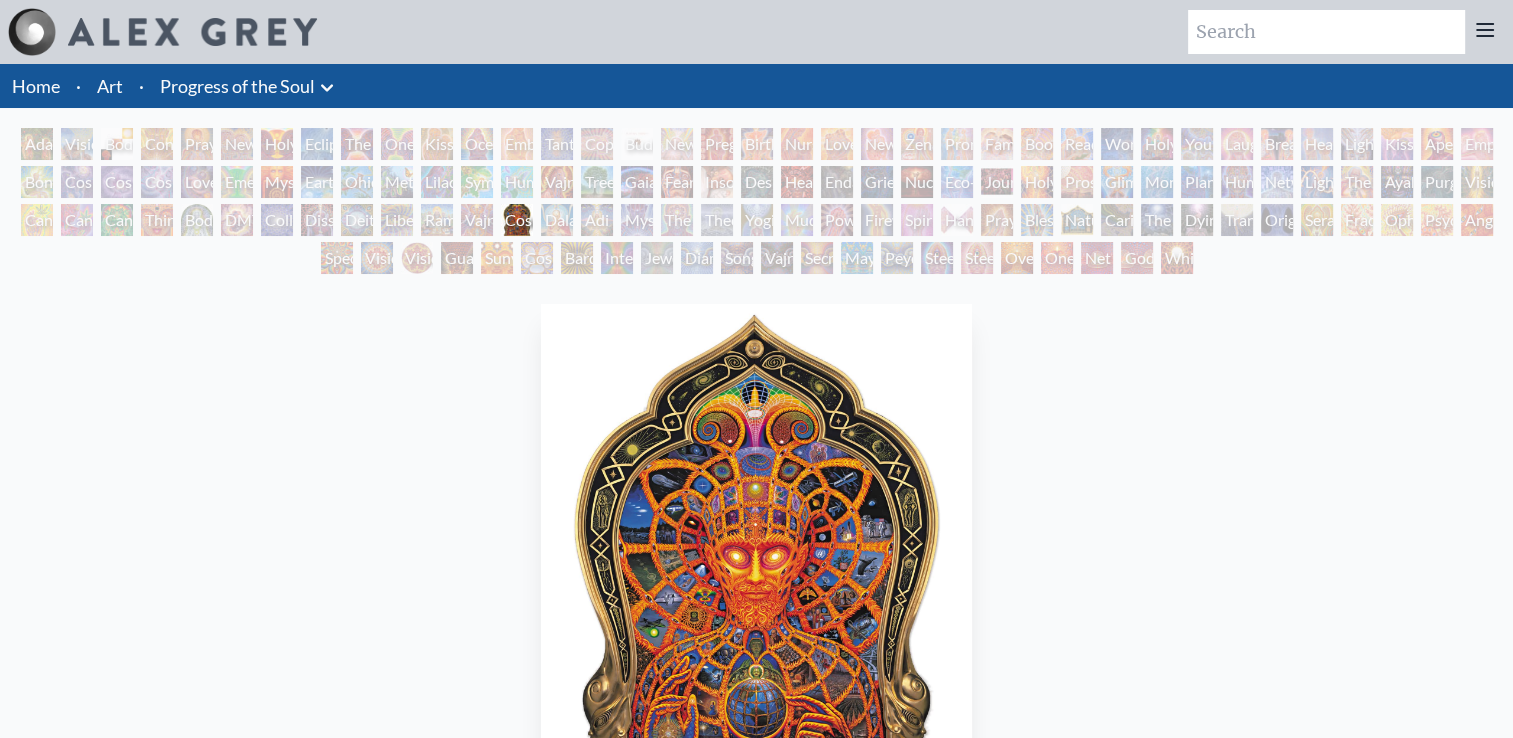 click on "Theologue" at bounding box center [717, 220] 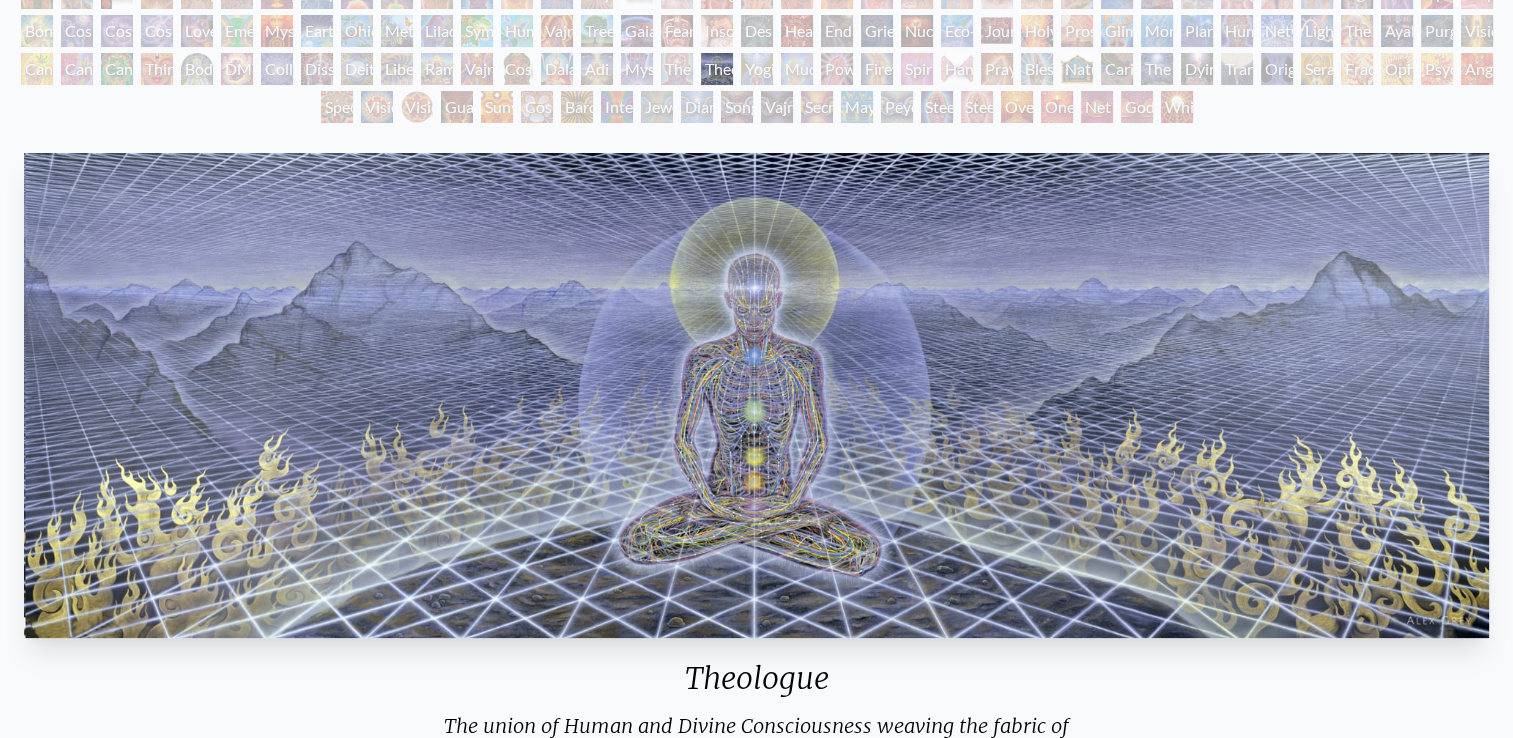 scroll, scrollTop: 200, scrollLeft: 0, axis: vertical 